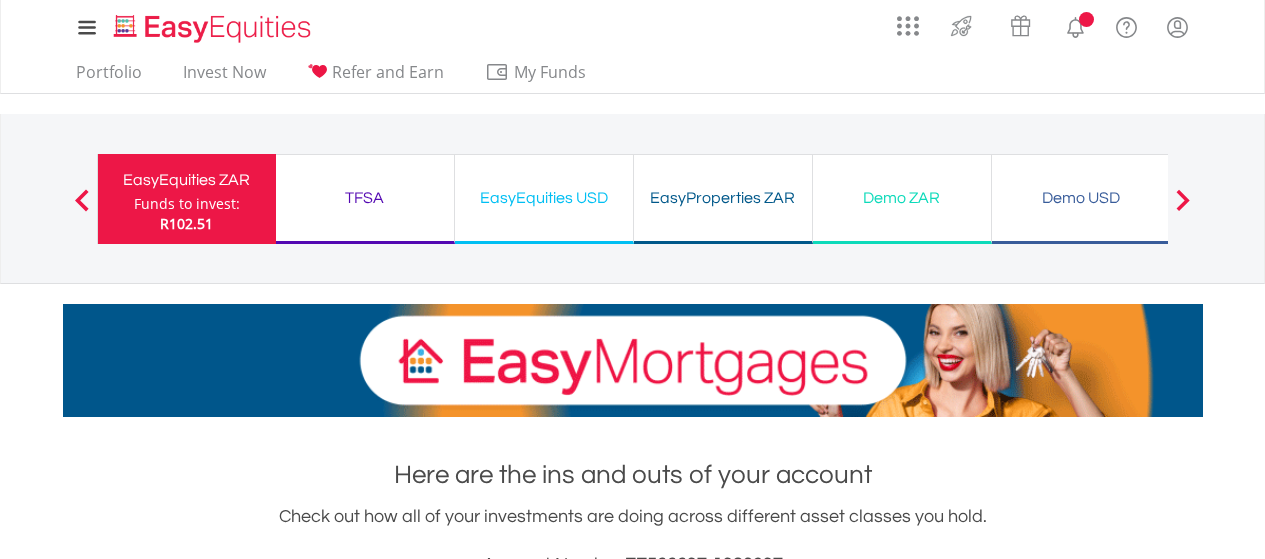 scroll, scrollTop: 0, scrollLeft: 0, axis: both 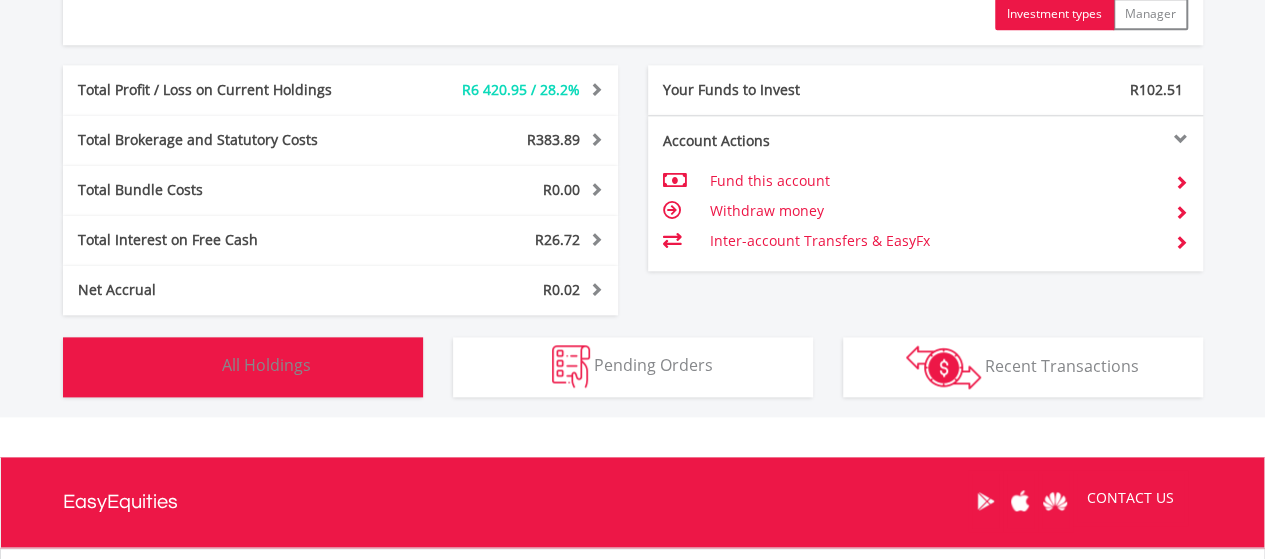 click at bounding box center (196, 366) 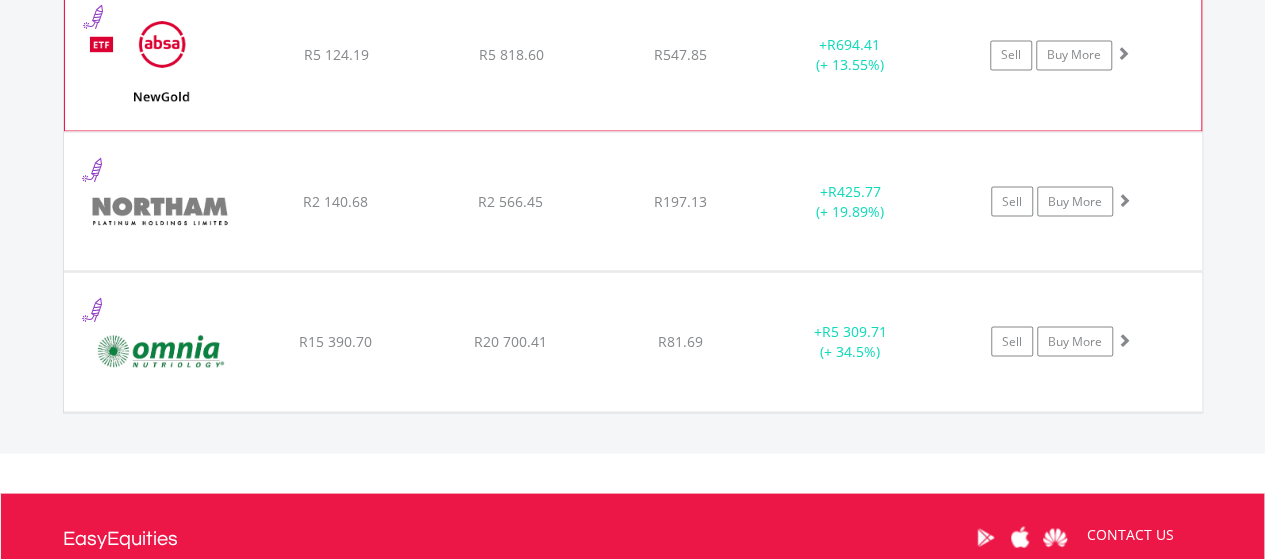 scroll, scrollTop: 1788, scrollLeft: 0, axis: vertical 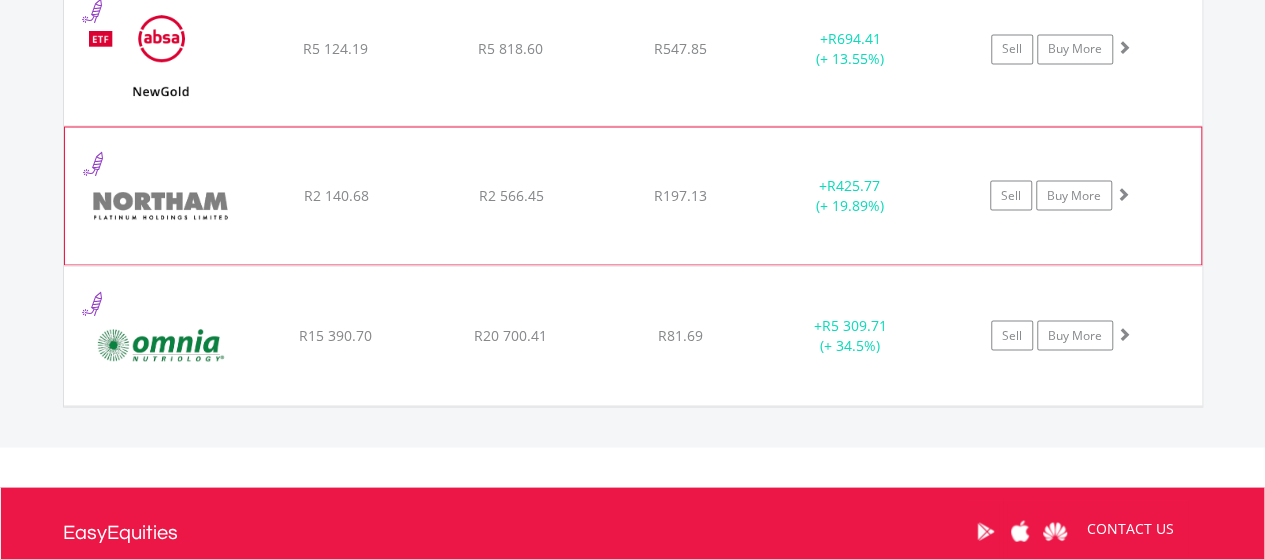 click on "﻿
Northam Platinum Holdings Ltd
R2 140.68
R2 566.45
R197.13
+  R425.77 (+ 19.89%)
Sell
Buy More" at bounding box center (633, -97) 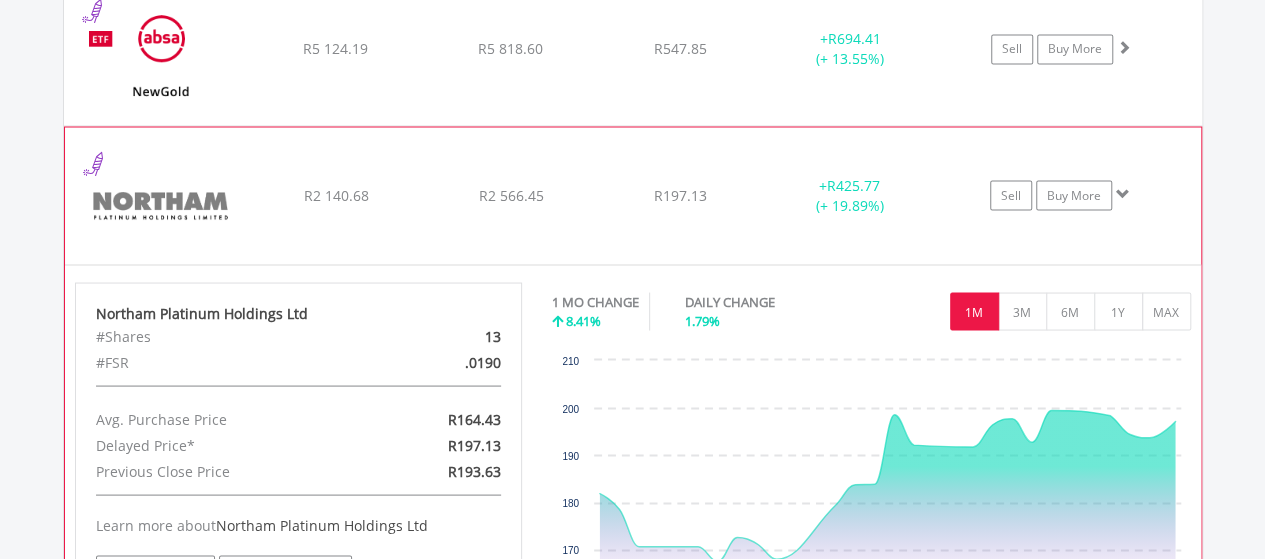 click on "R197.13" at bounding box center (680, -97) 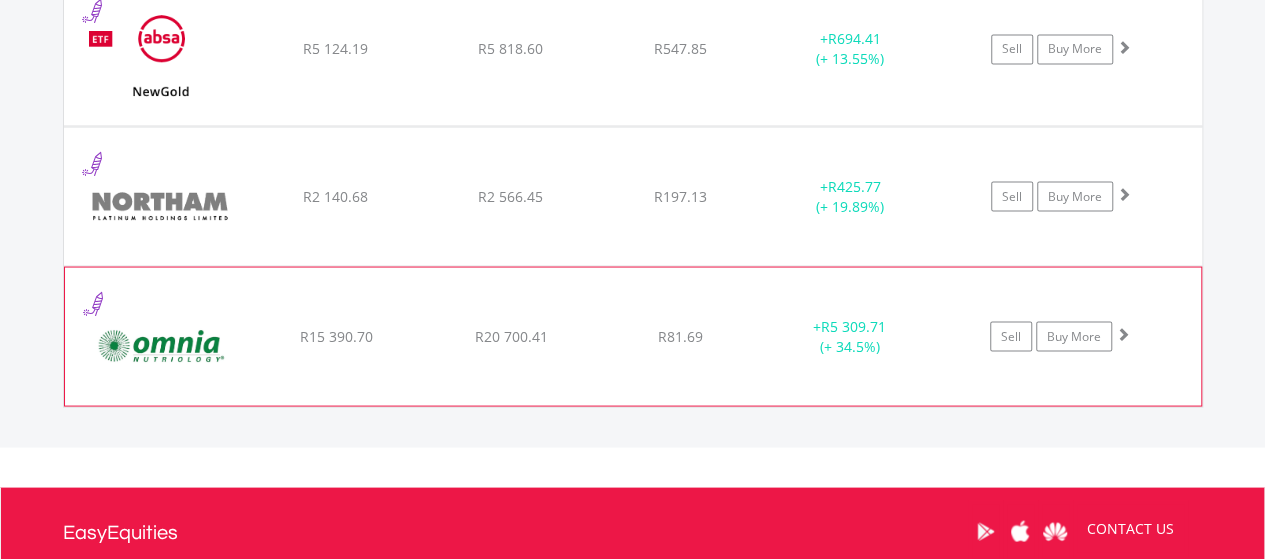 click on "R81.69" at bounding box center (680, -97) 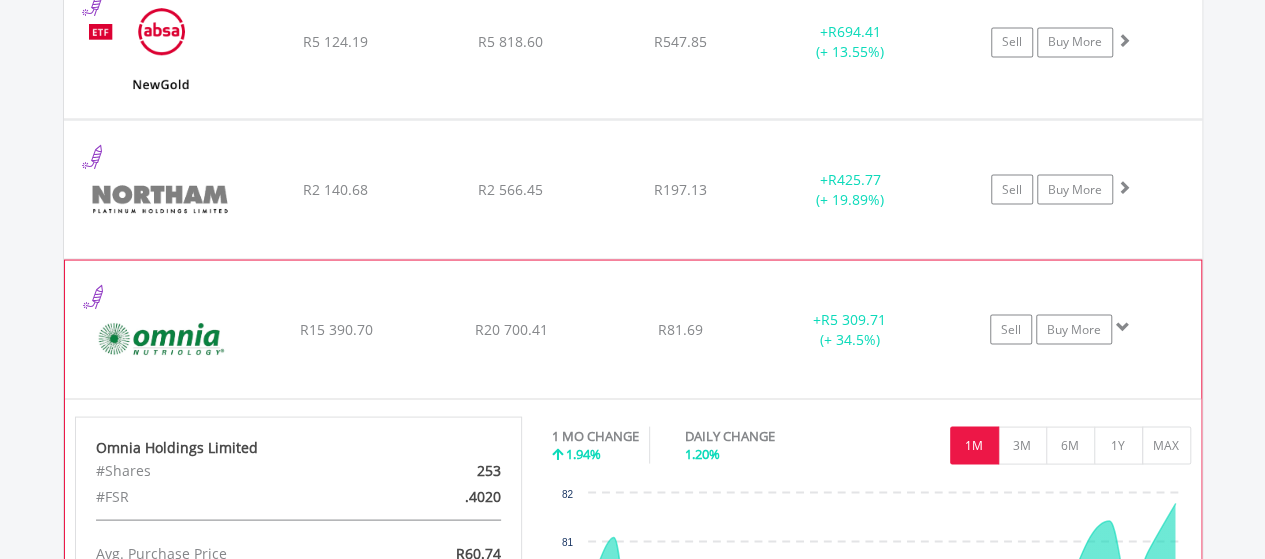 scroll, scrollTop: 1788, scrollLeft: 0, axis: vertical 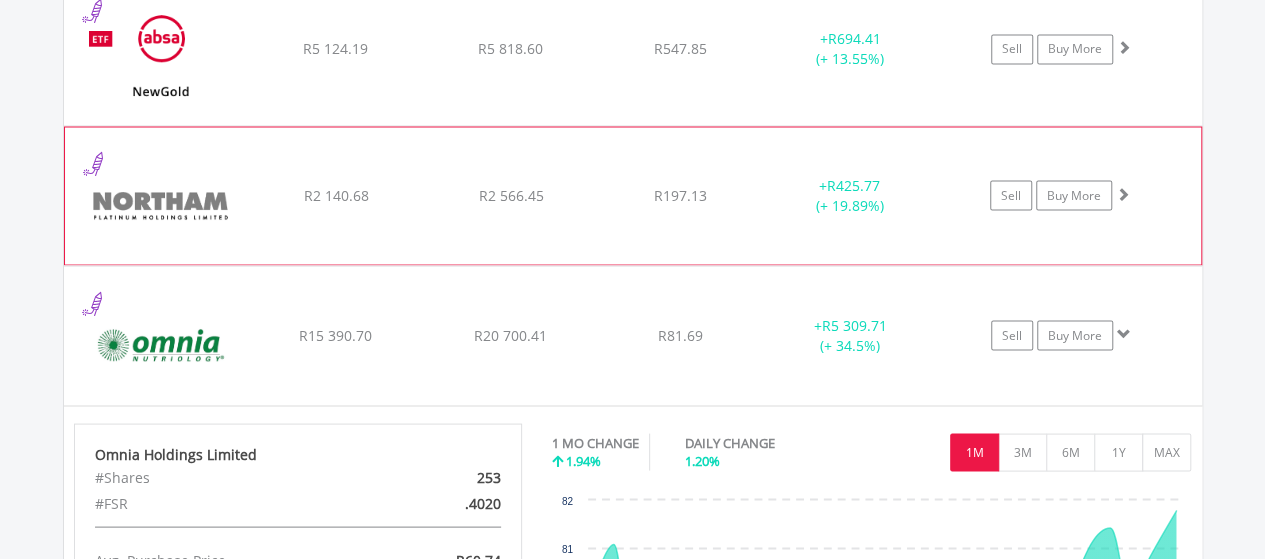 click on "R197.13" at bounding box center (680, -97) 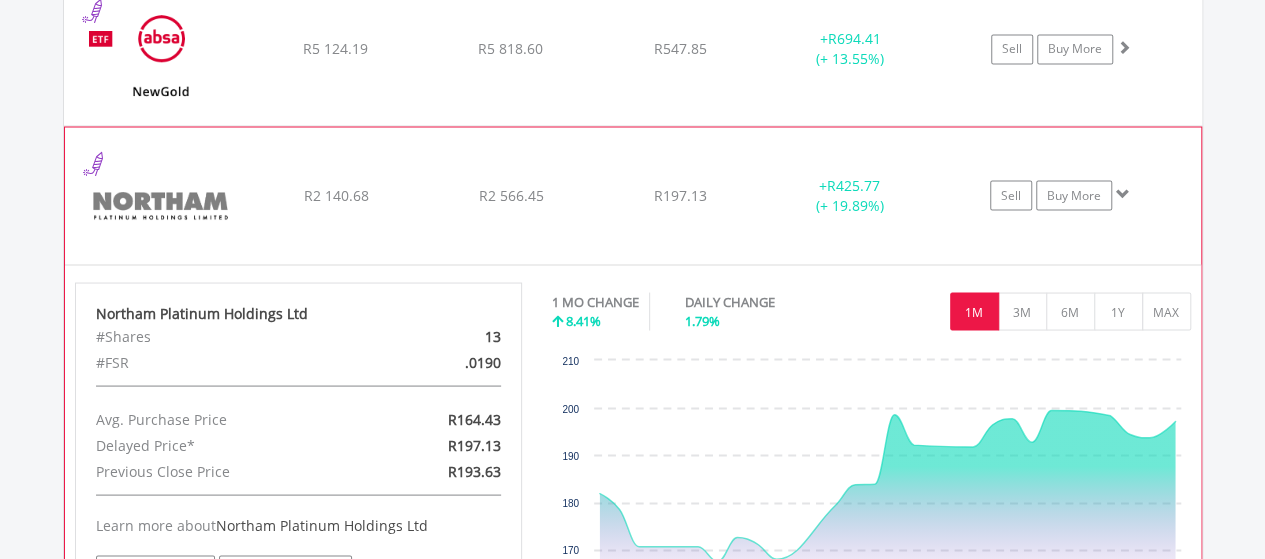 click on "R197.13" at bounding box center (680, -98) 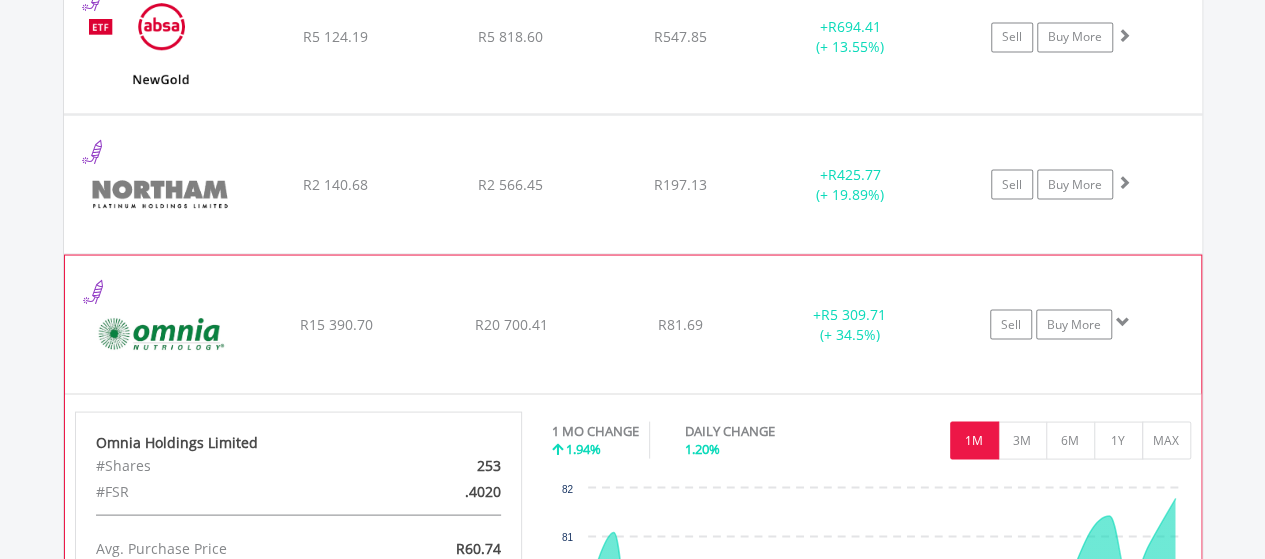 scroll, scrollTop: 1788, scrollLeft: 0, axis: vertical 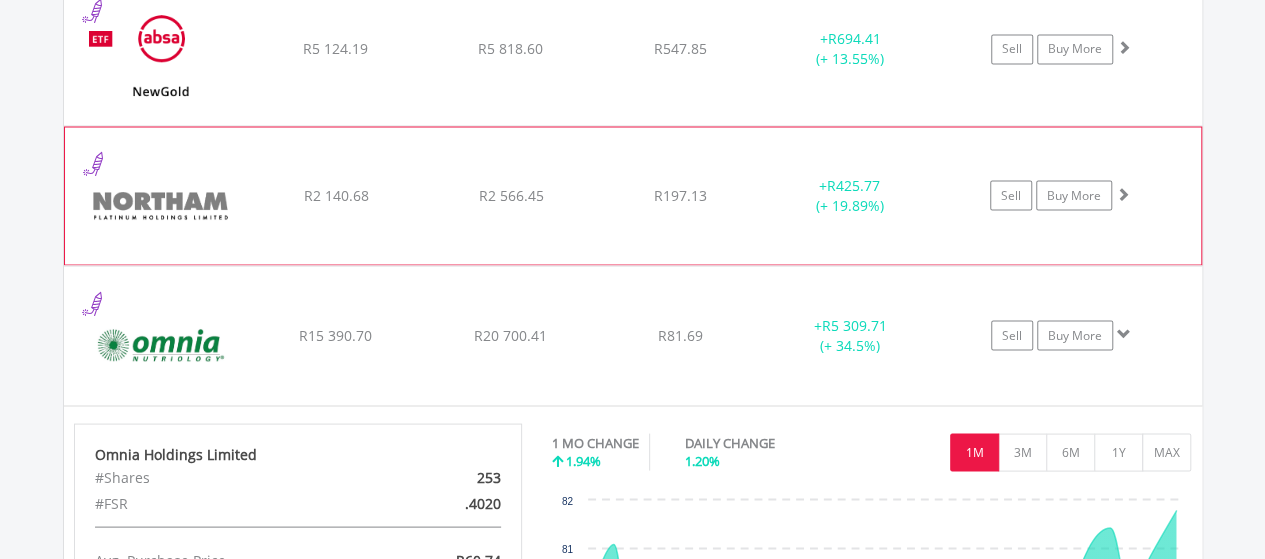 click on "R197.13" at bounding box center (680, -97) 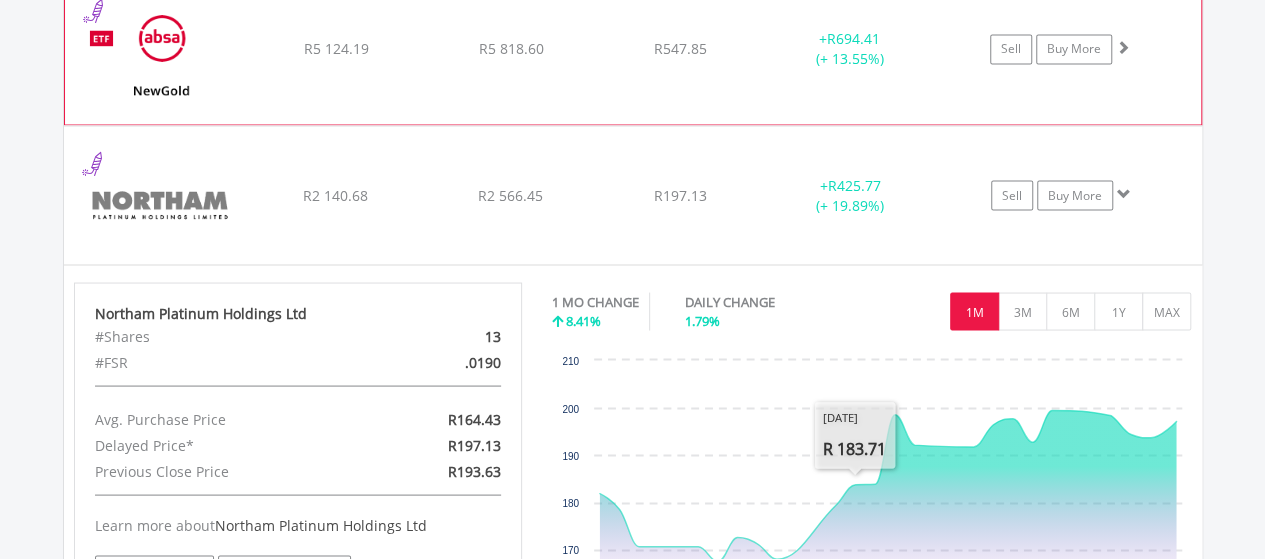 click on "+  R694.41 (+ 13.55%)" at bounding box center [849, 49] 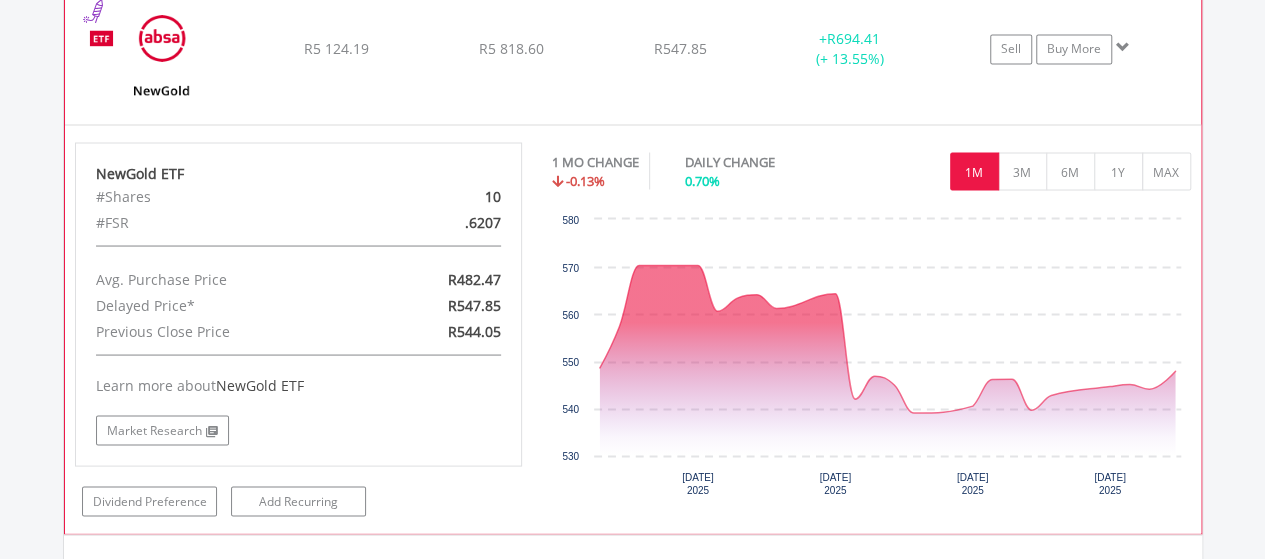 click on "﻿
NewGold ETF
R5 124.19
R5 818.60
R547.85
+  R694.41 (+ 13.55%)
Sell
Buy More" at bounding box center (633, -97) 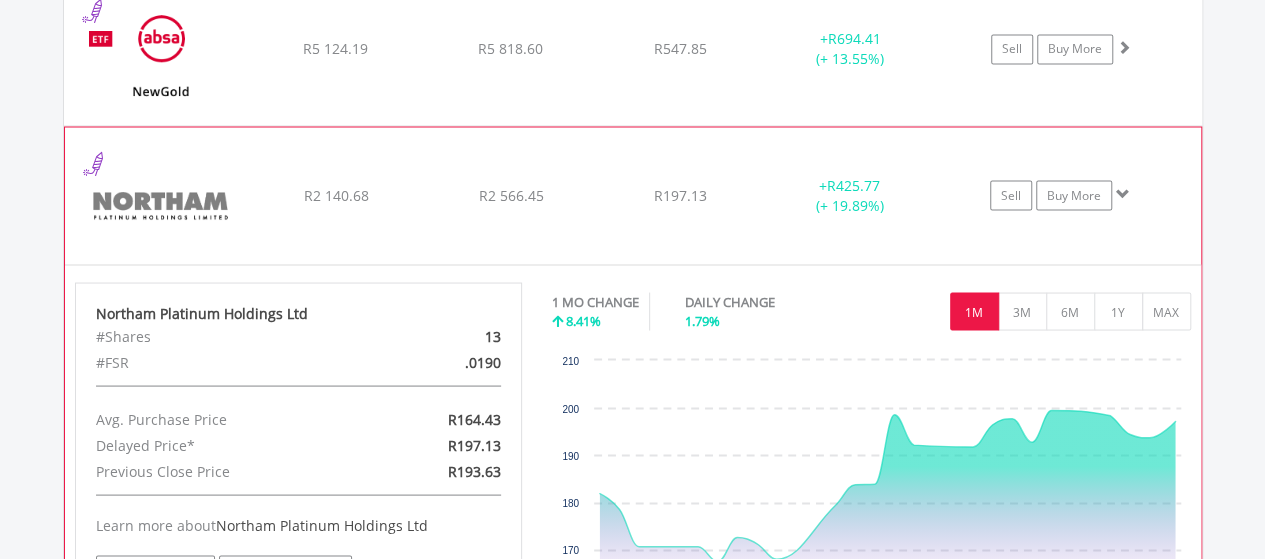 click on "R197.13" at bounding box center [680, -97] 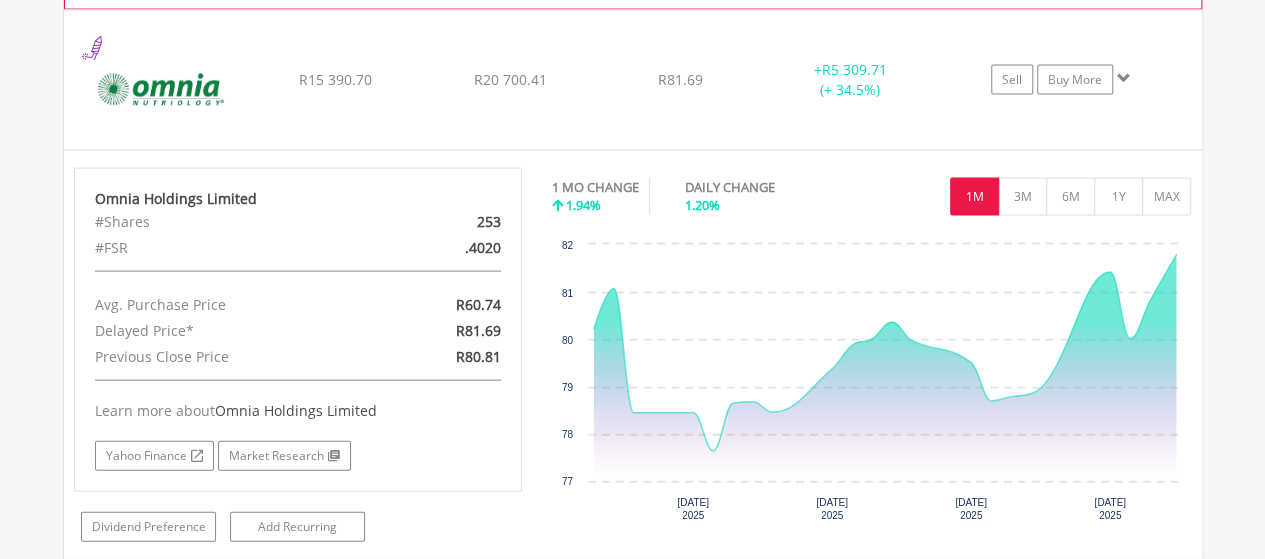 scroll, scrollTop: 2055, scrollLeft: 0, axis: vertical 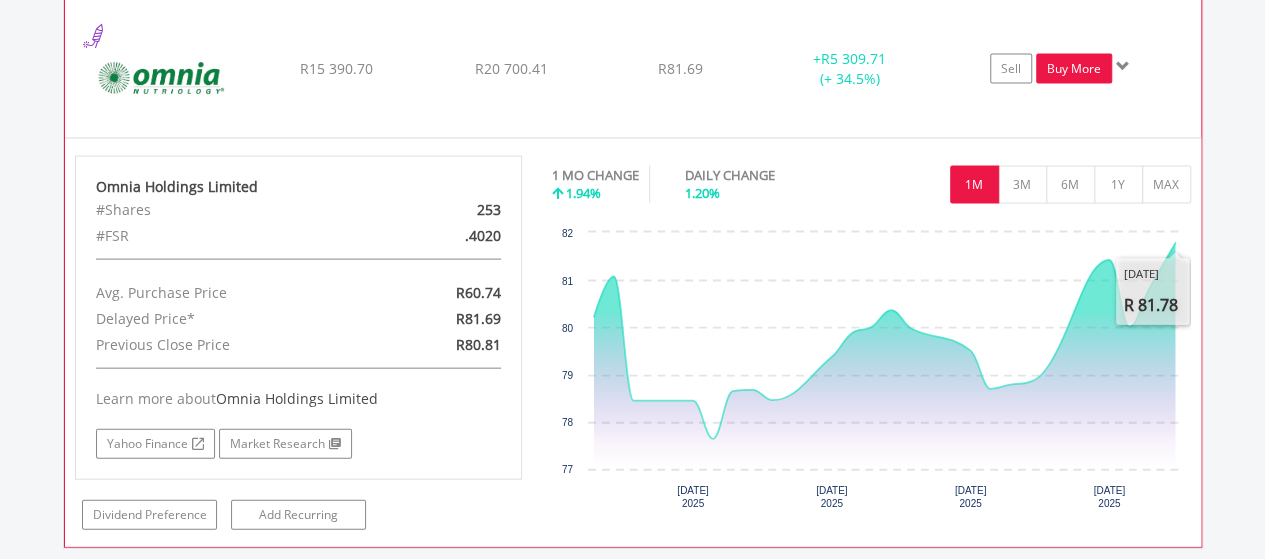 click on "Buy More" at bounding box center (1074, 69) 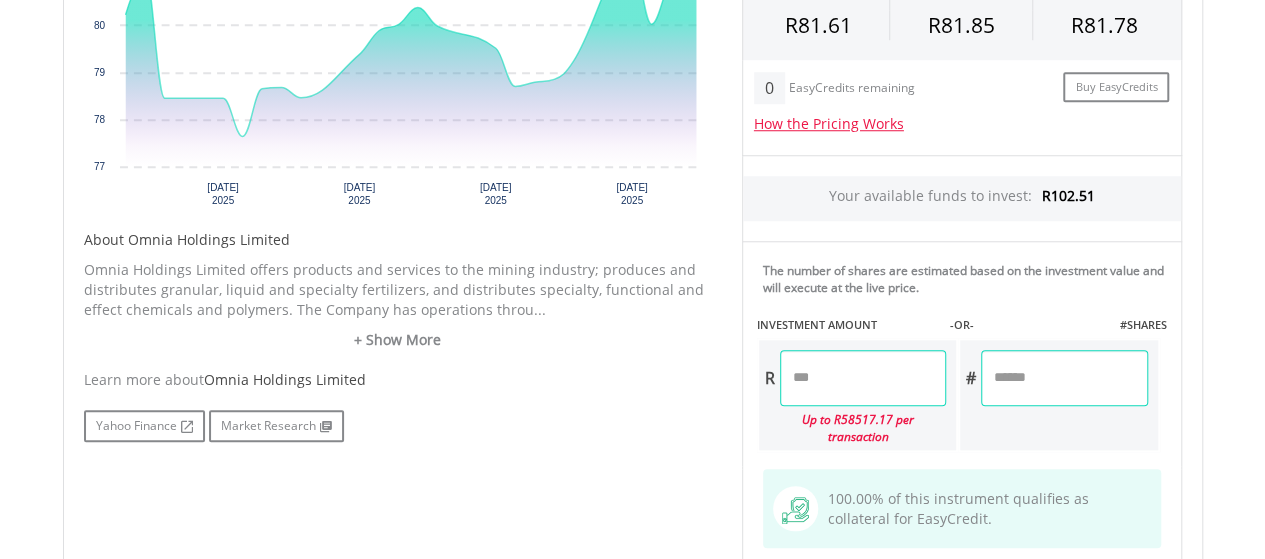 scroll, scrollTop: 800, scrollLeft: 0, axis: vertical 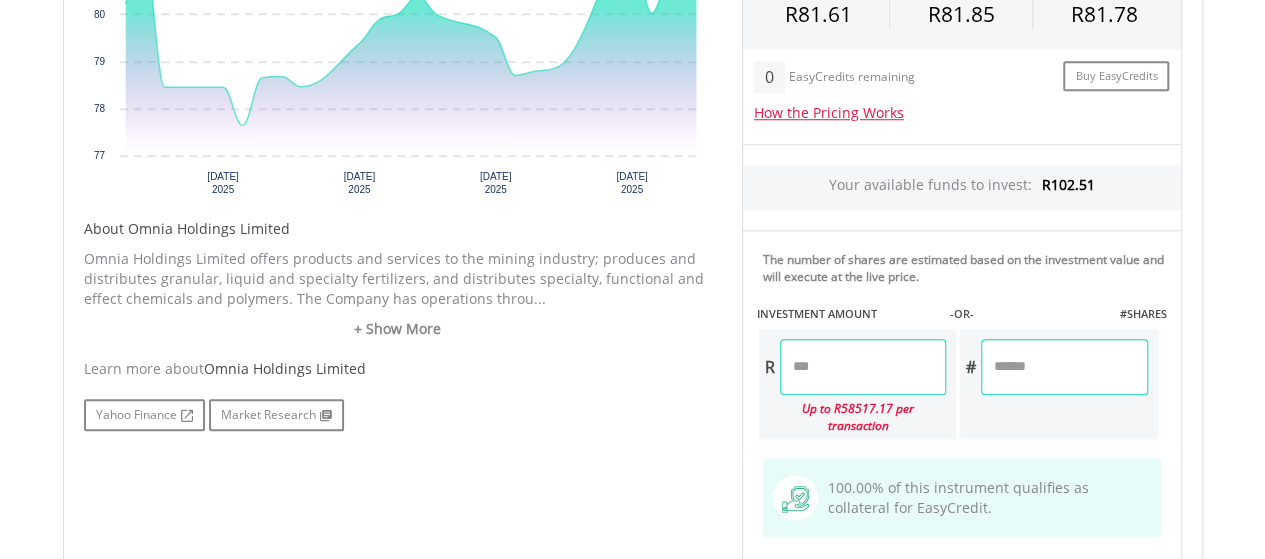 click at bounding box center [1064, 367] 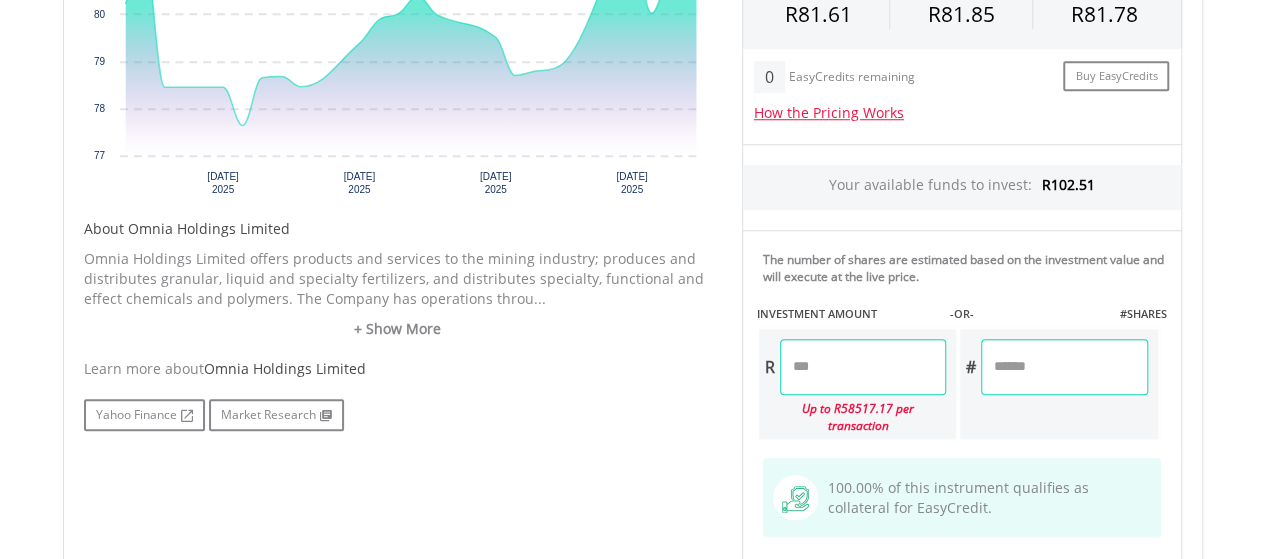 type on "*" 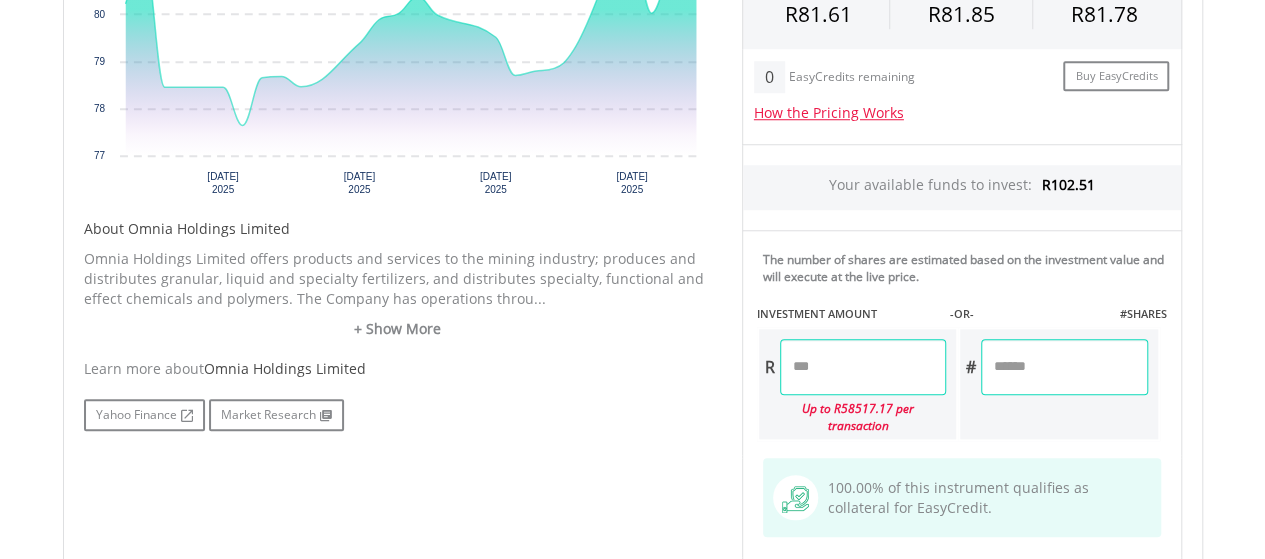 type on "*****" 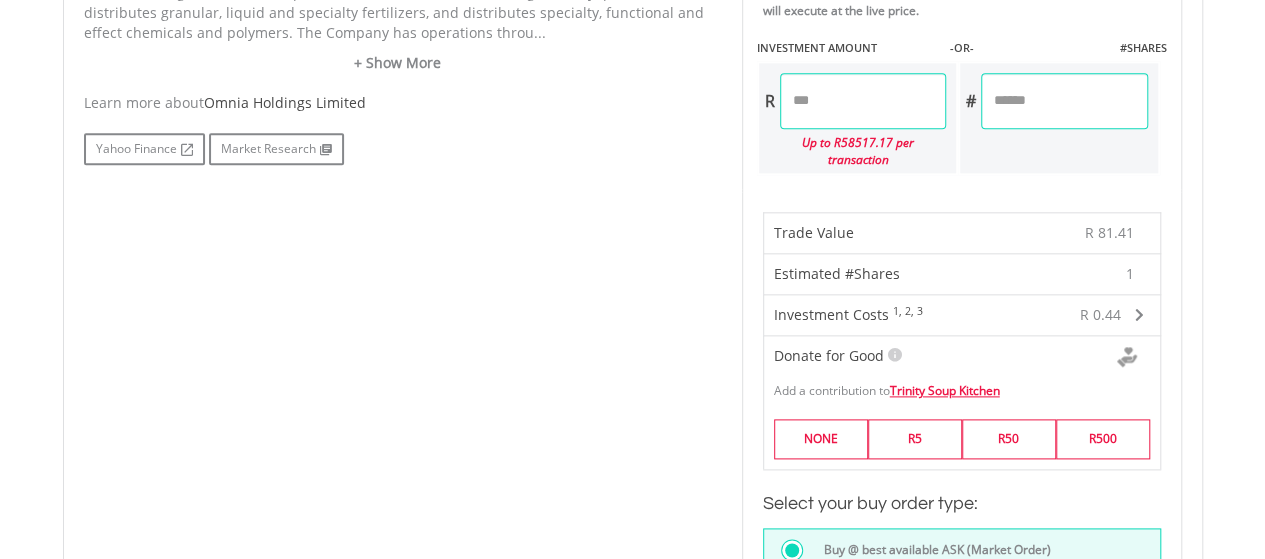 click at bounding box center (1054, 356) 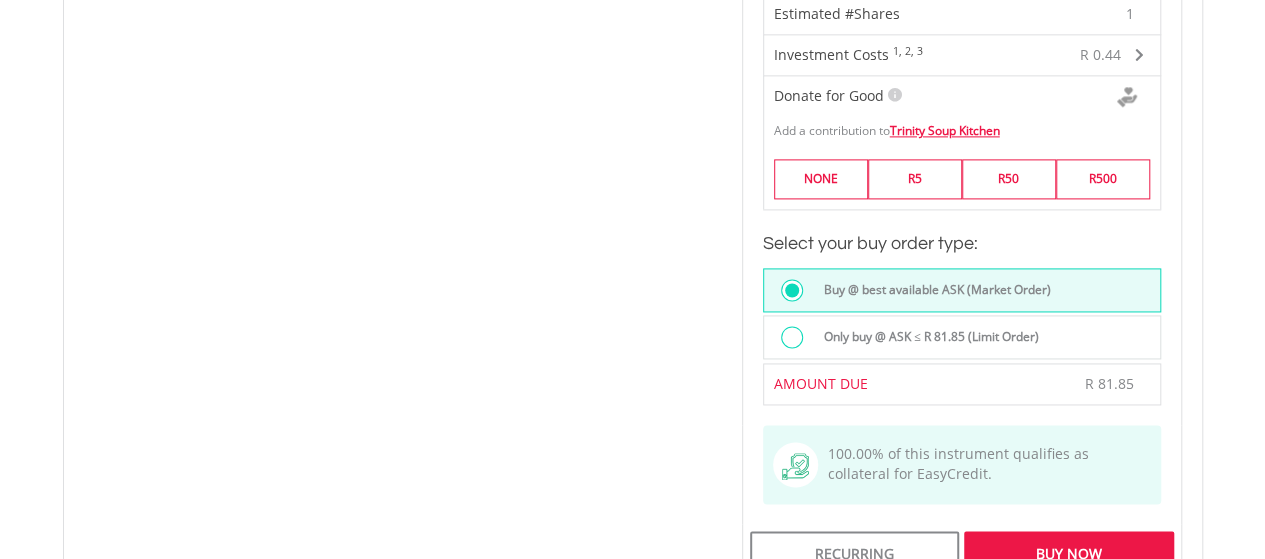 scroll, scrollTop: 1333, scrollLeft: 0, axis: vertical 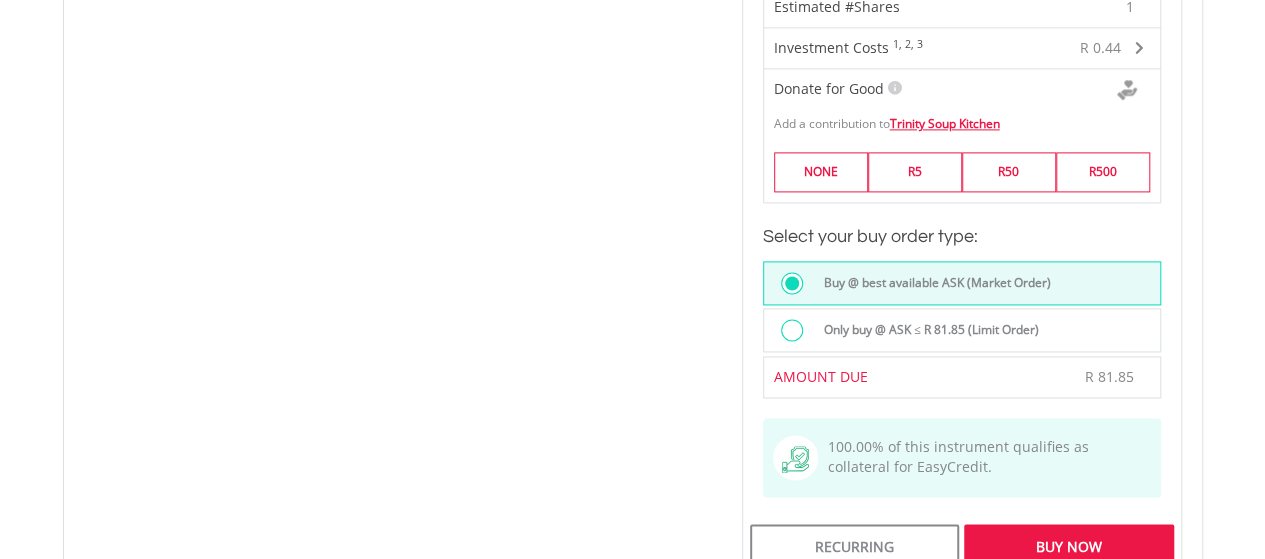 click on "Buy Now" at bounding box center (1068, 547) 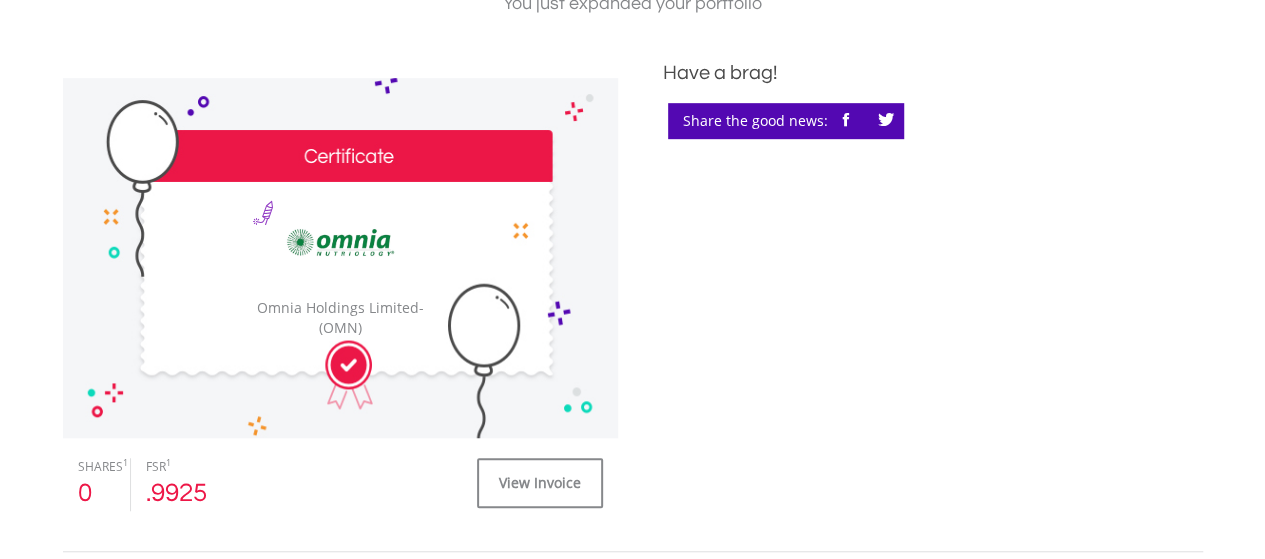 scroll, scrollTop: 800, scrollLeft: 0, axis: vertical 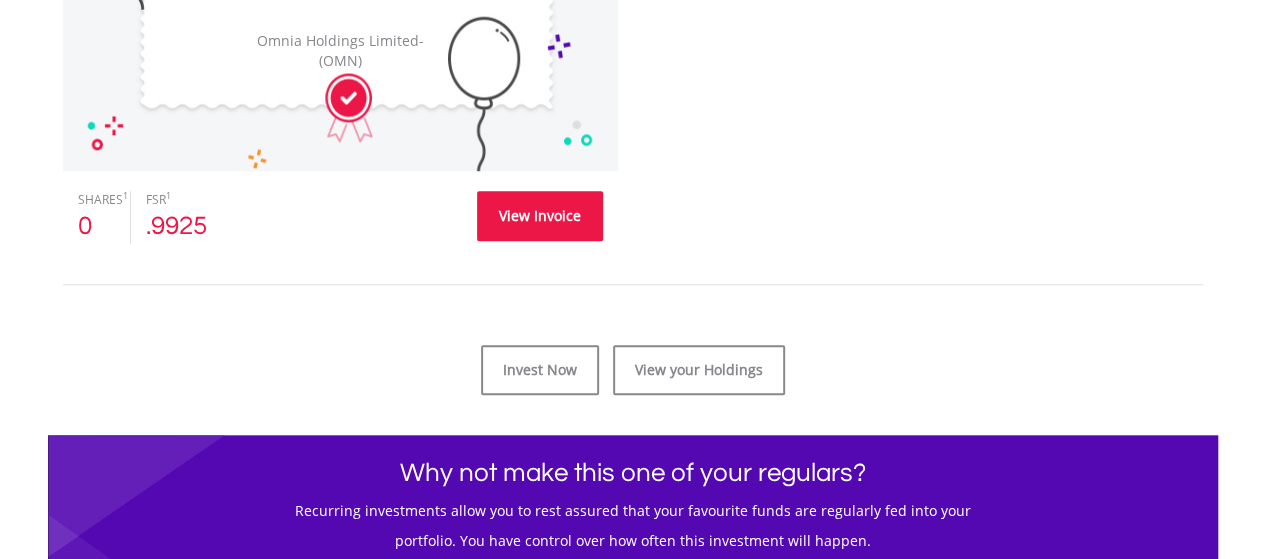 click on "View Invoice" at bounding box center [540, 216] 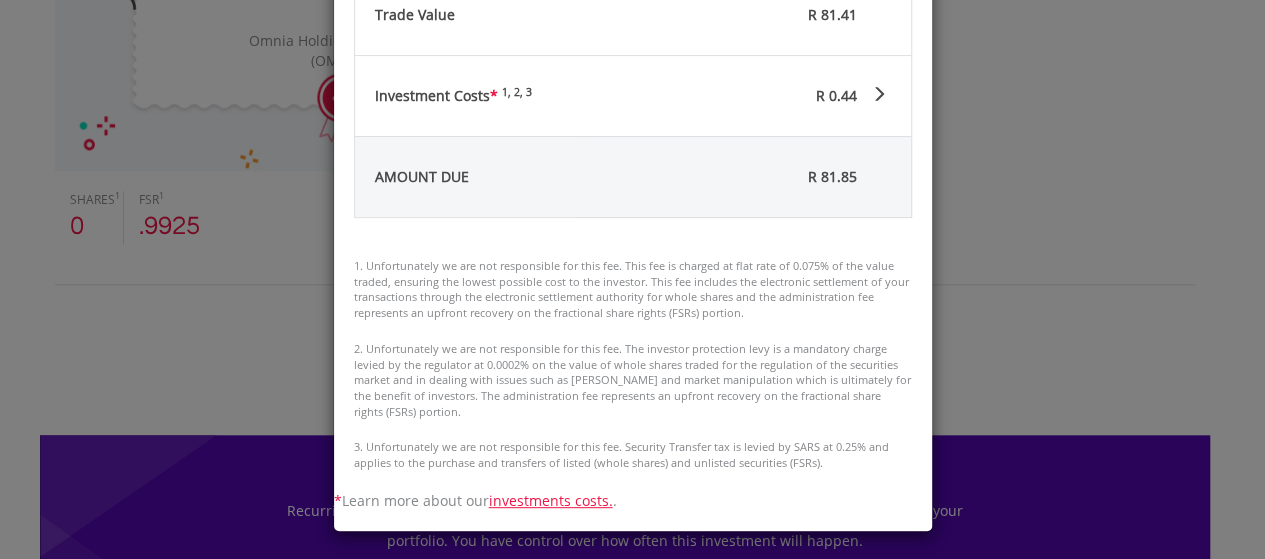 scroll, scrollTop: 0, scrollLeft: 0, axis: both 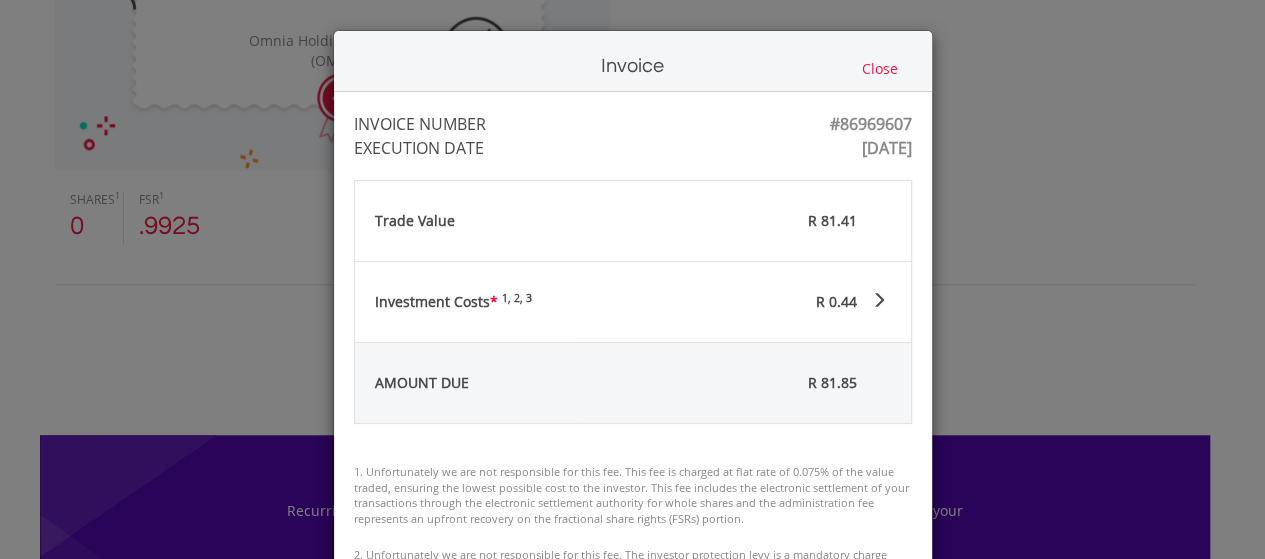click on "Close" at bounding box center [880, 69] 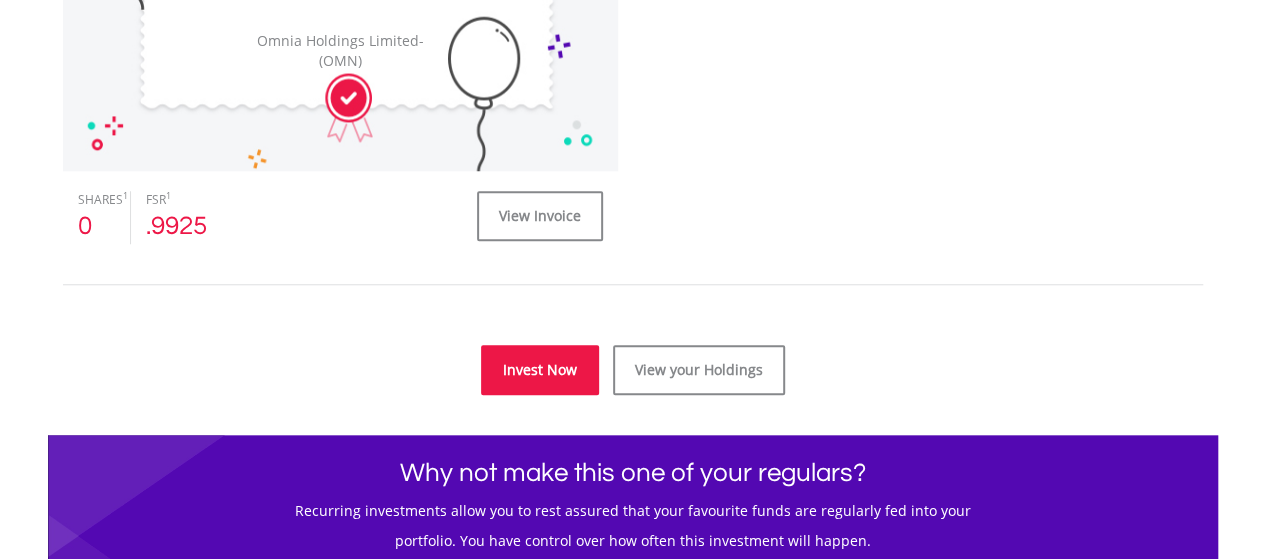 click on "Invest Now" at bounding box center [540, 370] 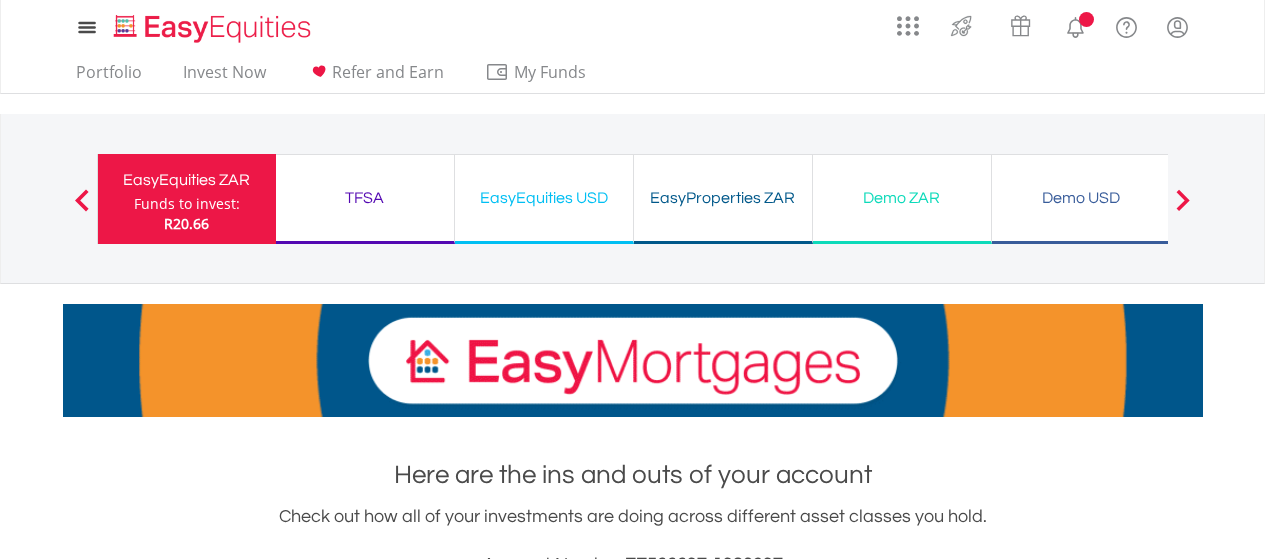 scroll, scrollTop: 858, scrollLeft: 0, axis: vertical 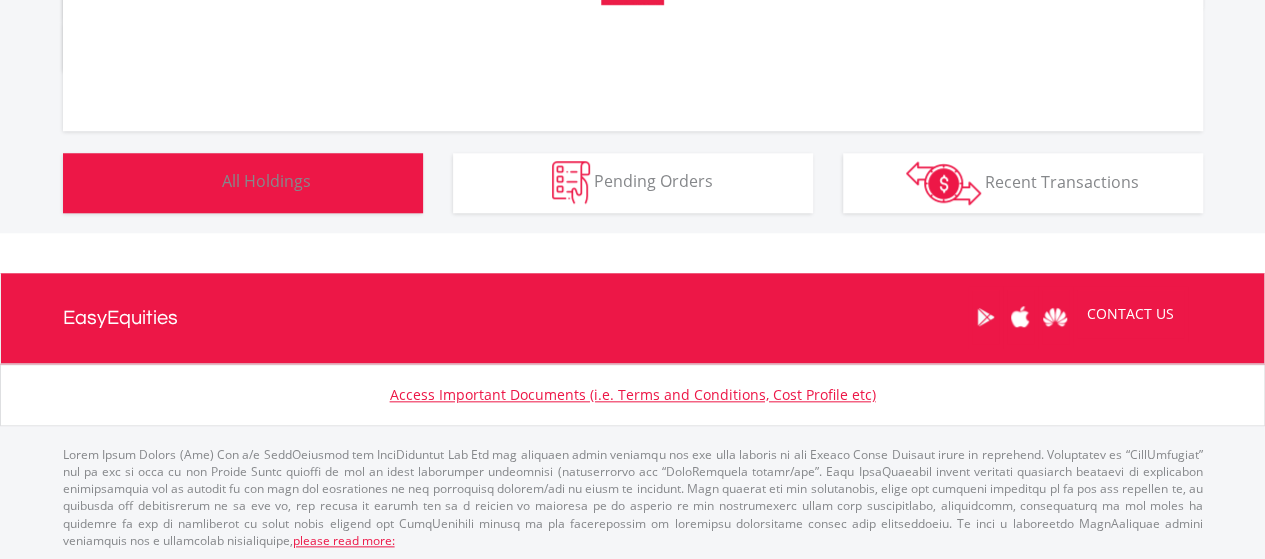 click at bounding box center [196, 182] 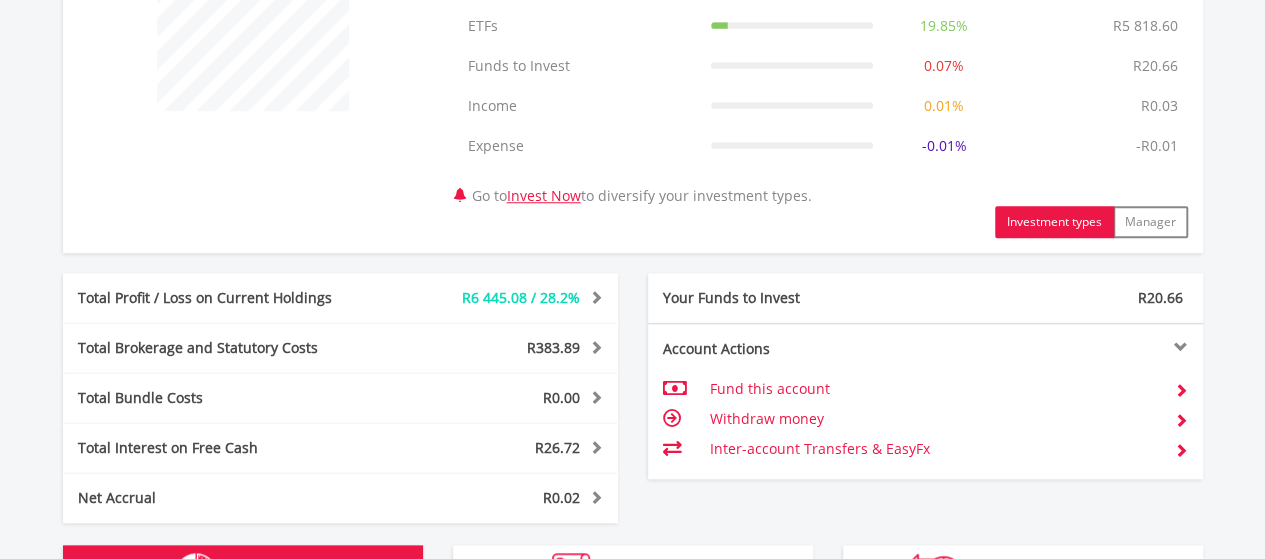 scroll, scrollTop: 1250, scrollLeft: 0, axis: vertical 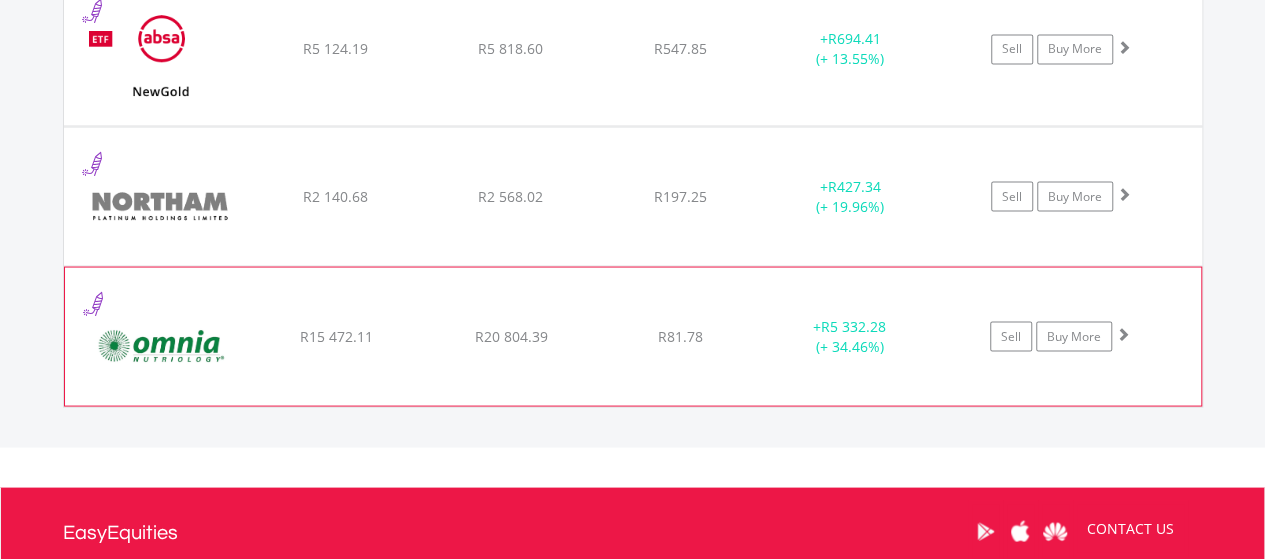 click on "﻿
Omnia Holdings Limited
R15 472.11
R20 804.39
R81.78
+  R5 332.28 (+ 34.46%)
Sell
Buy More" at bounding box center [633, -97] 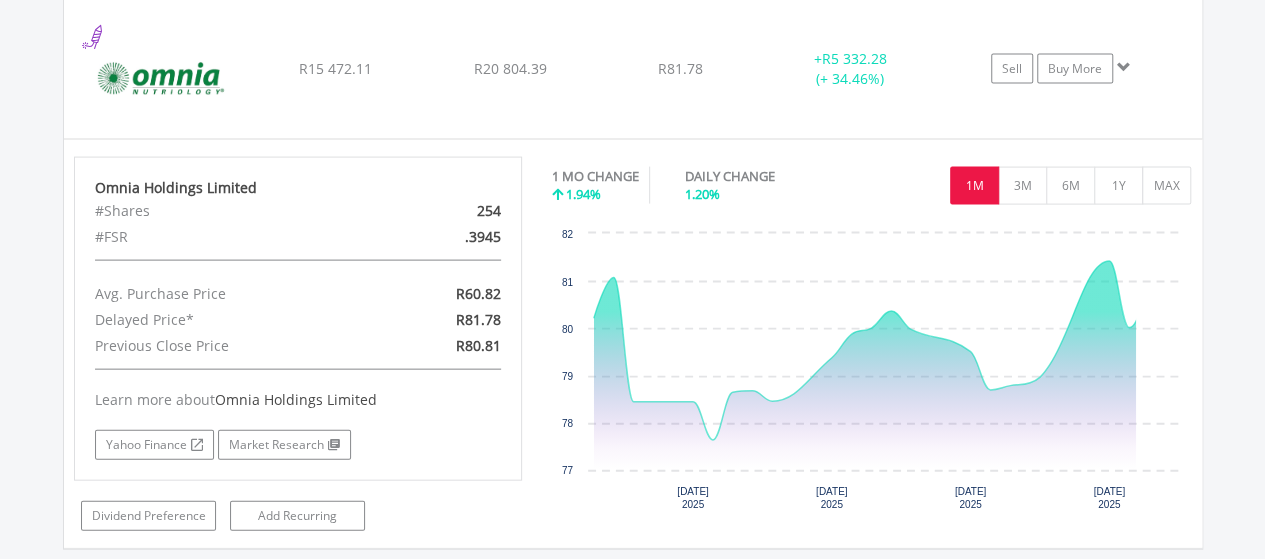 scroll, scrollTop: 2055, scrollLeft: 0, axis: vertical 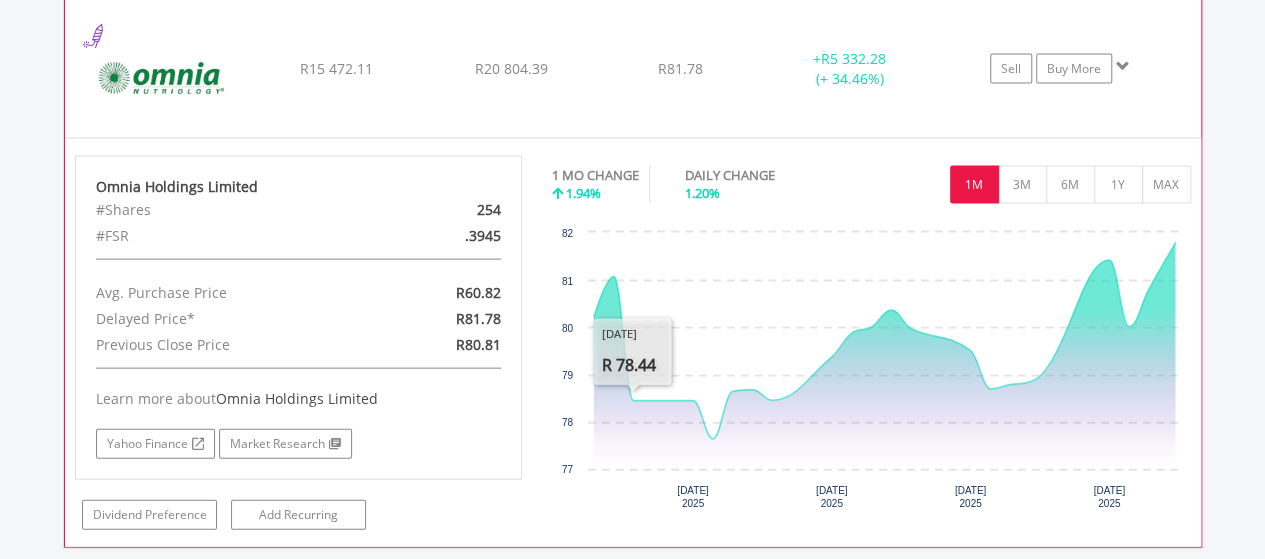 click on "﻿
Omnia Holdings Limited
R15 472.11
R20 804.39
R81.78
+  R5 332.28 (+ 34.46%)
Sell
Buy More" at bounding box center (633, -364) 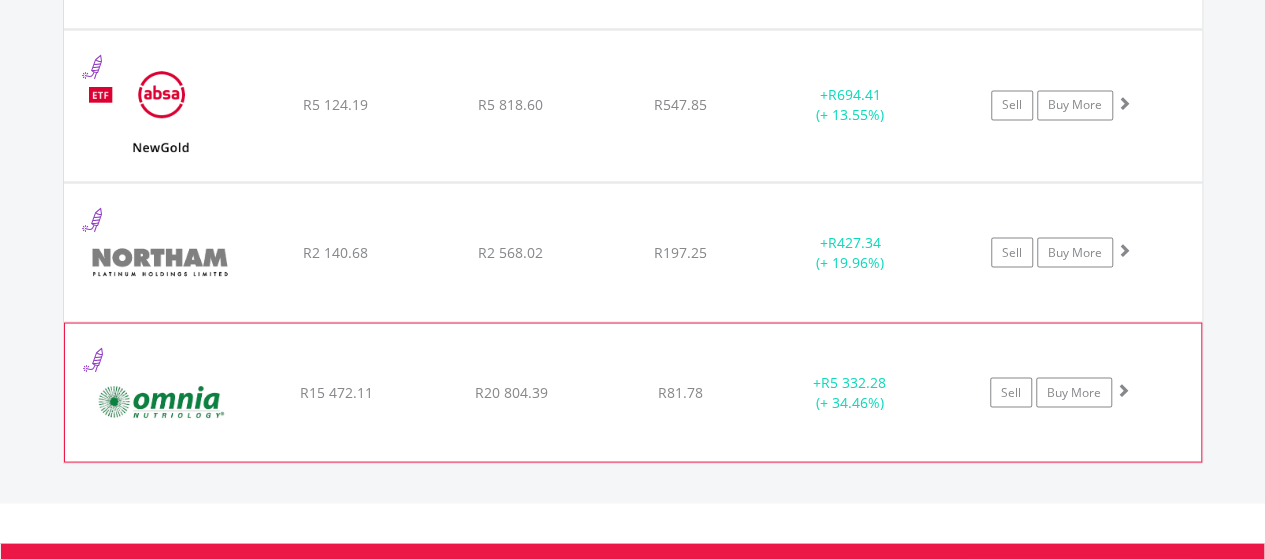 scroll, scrollTop: 1732, scrollLeft: 0, axis: vertical 